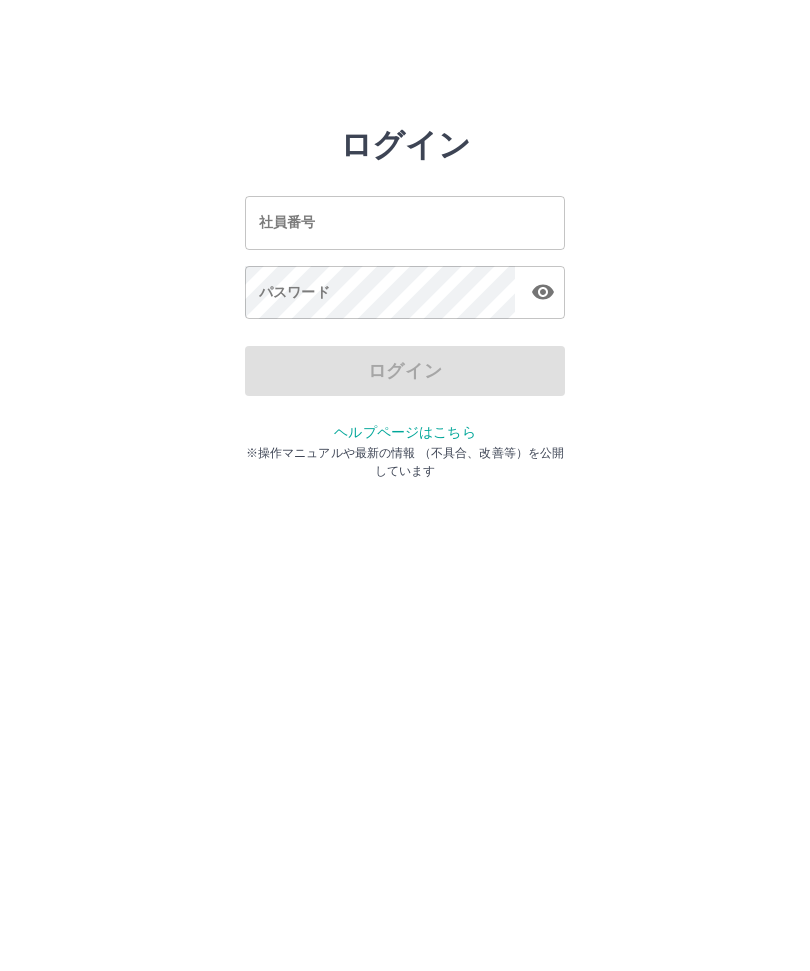 scroll, scrollTop: 0, scrollLeft: 0, axis: both 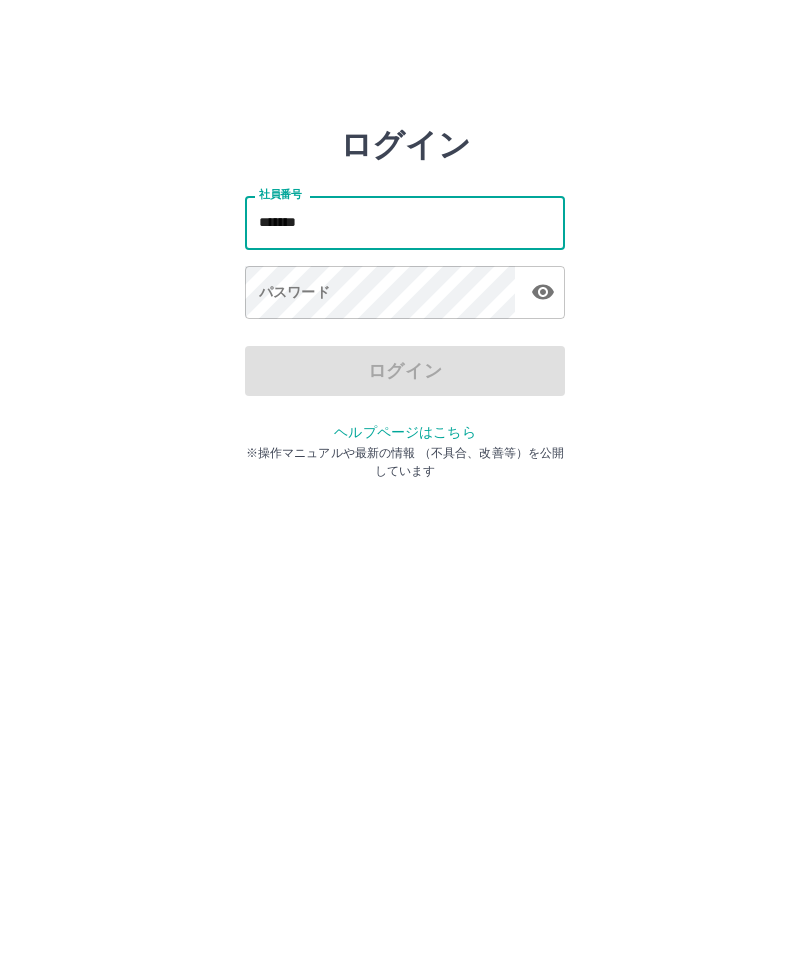 type on "*******" 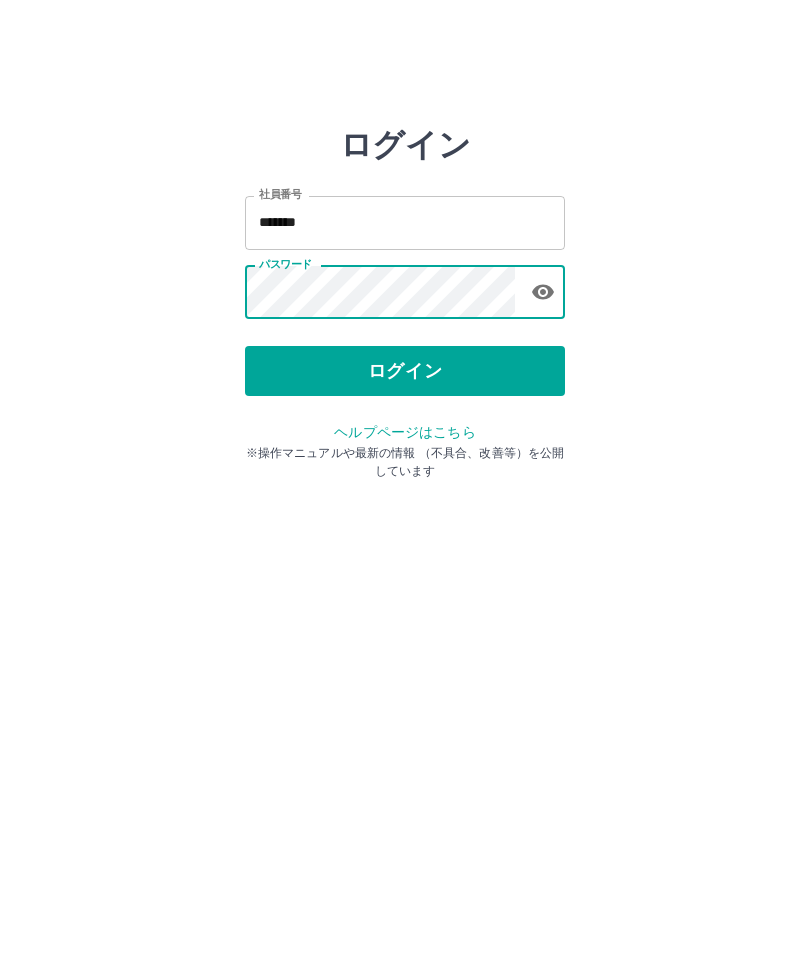 click on "ログイン" at bounding box center (405, 371) 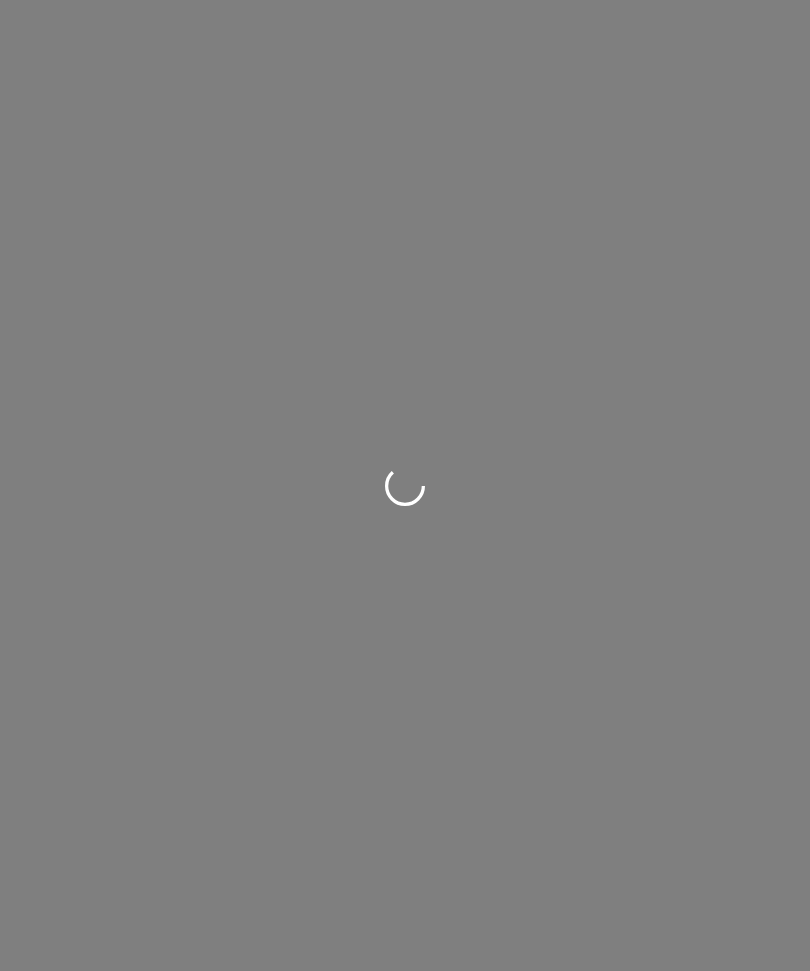 scroll, scrollTop: 0, scrollLeft: 0, axis: both 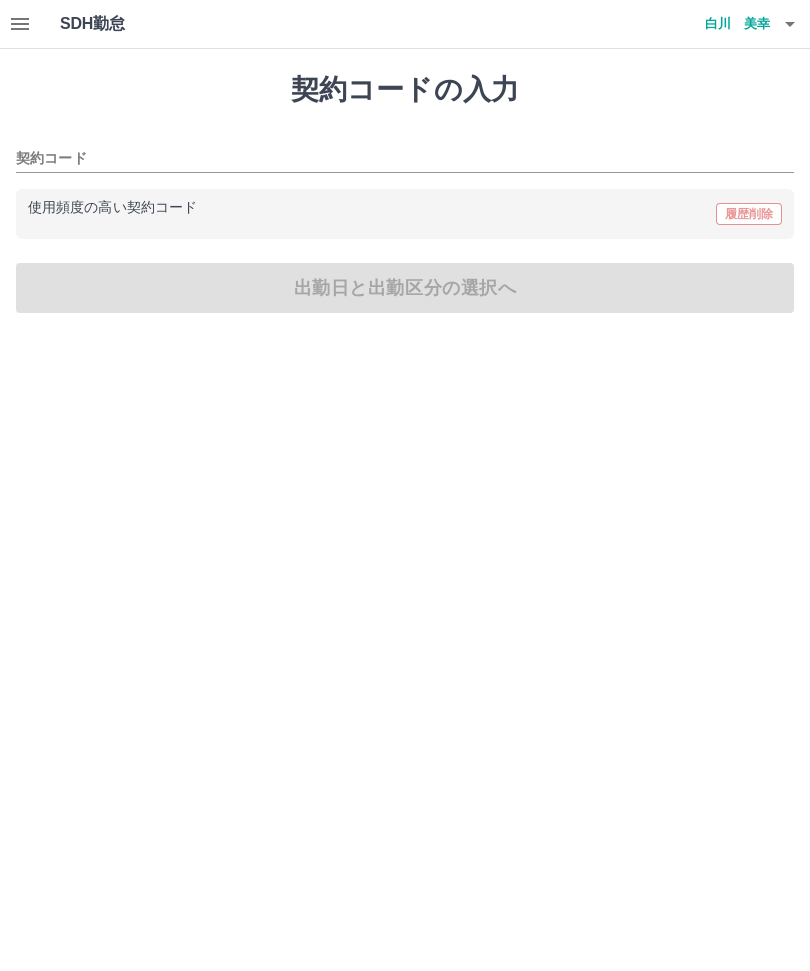 click on "契約コード" at bounding box center (390, 159) 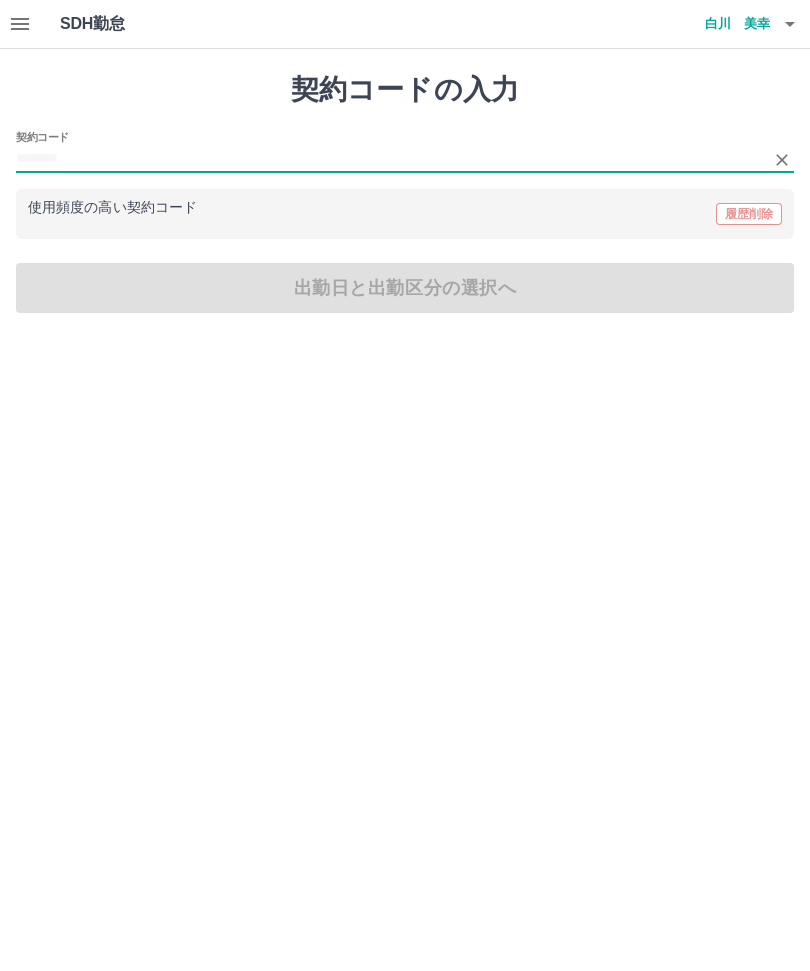 type on "*" 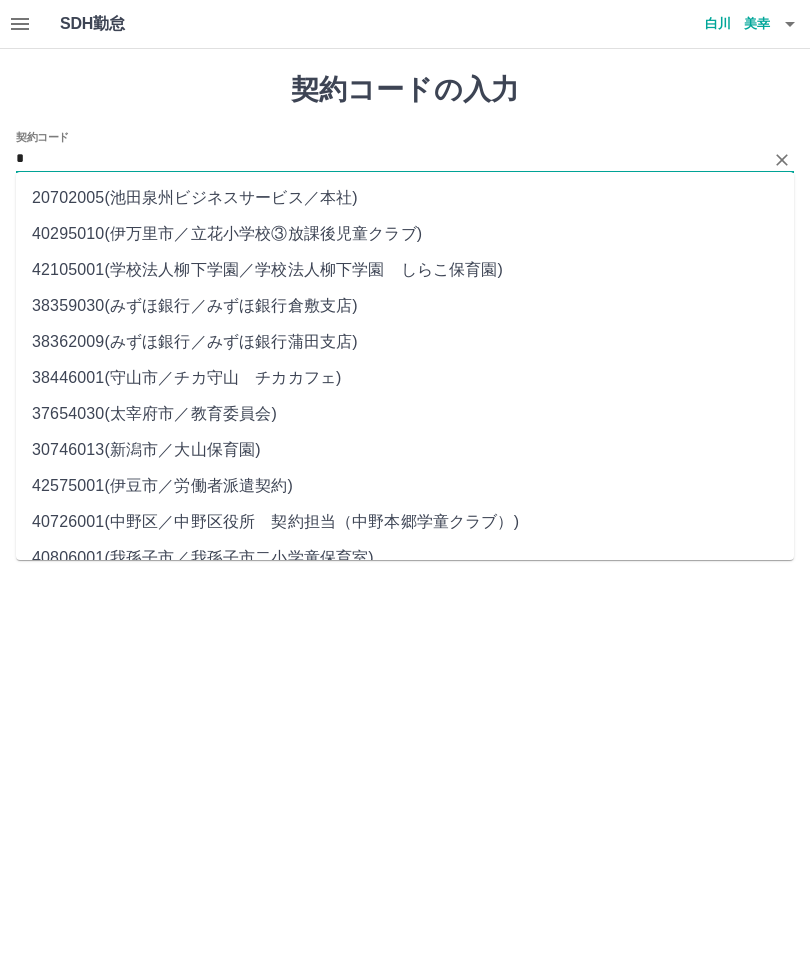 type 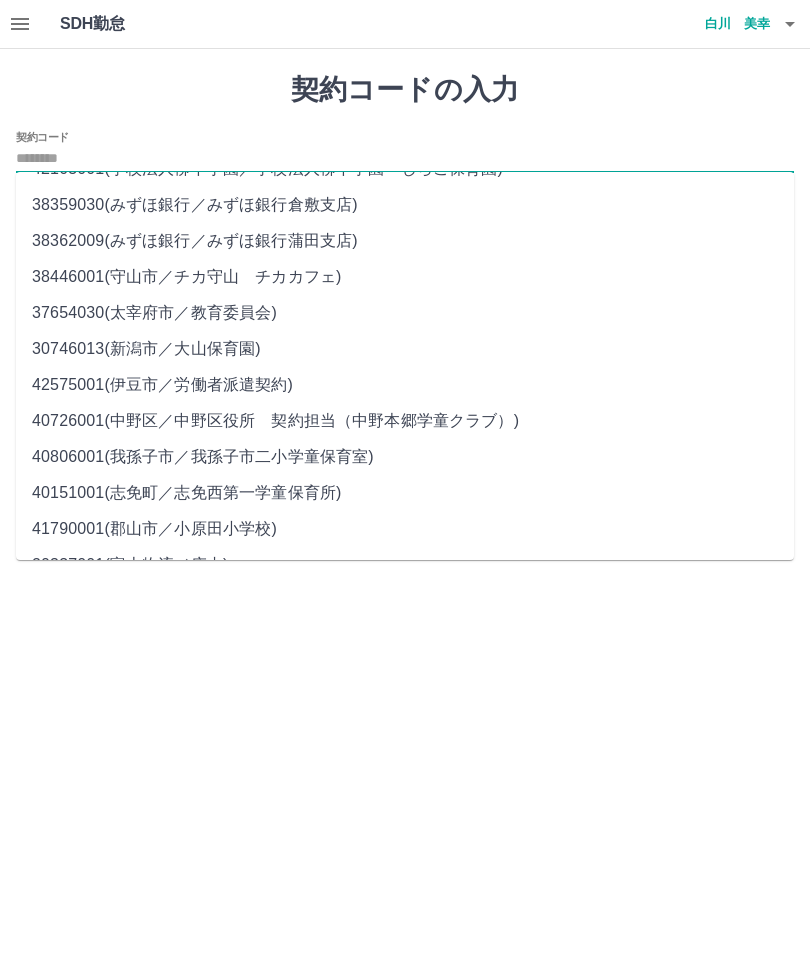 scroll, scrollTop: 24, scrollLeft: 0, axis: vertical 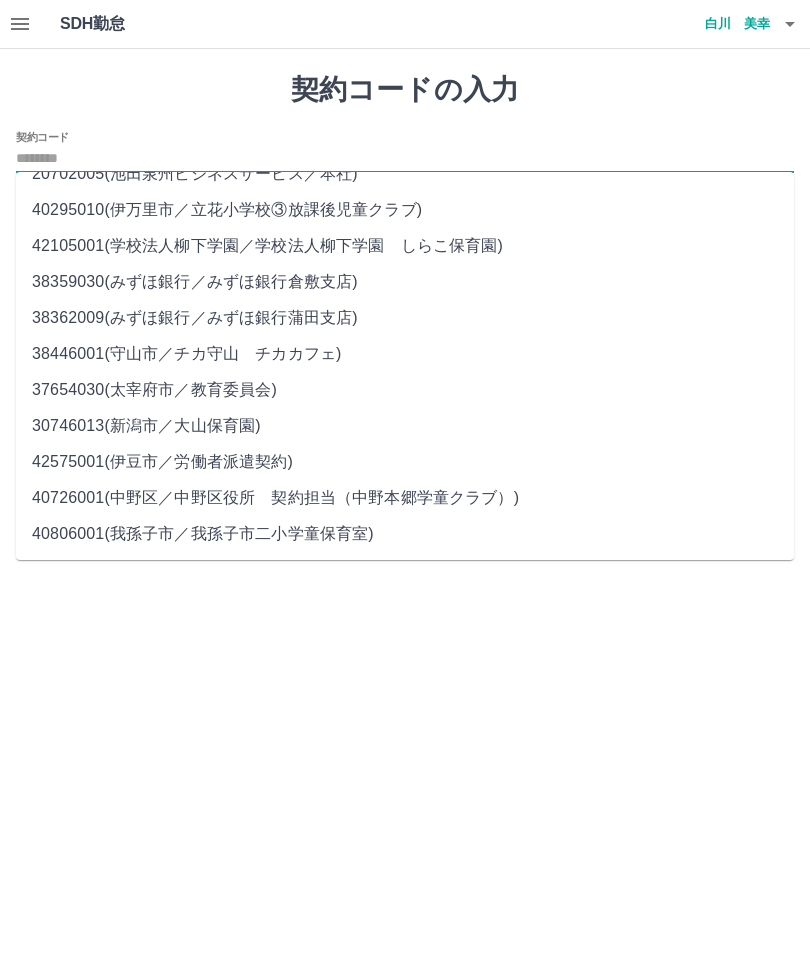click on "契約コード" at bounding box center (405, 159) 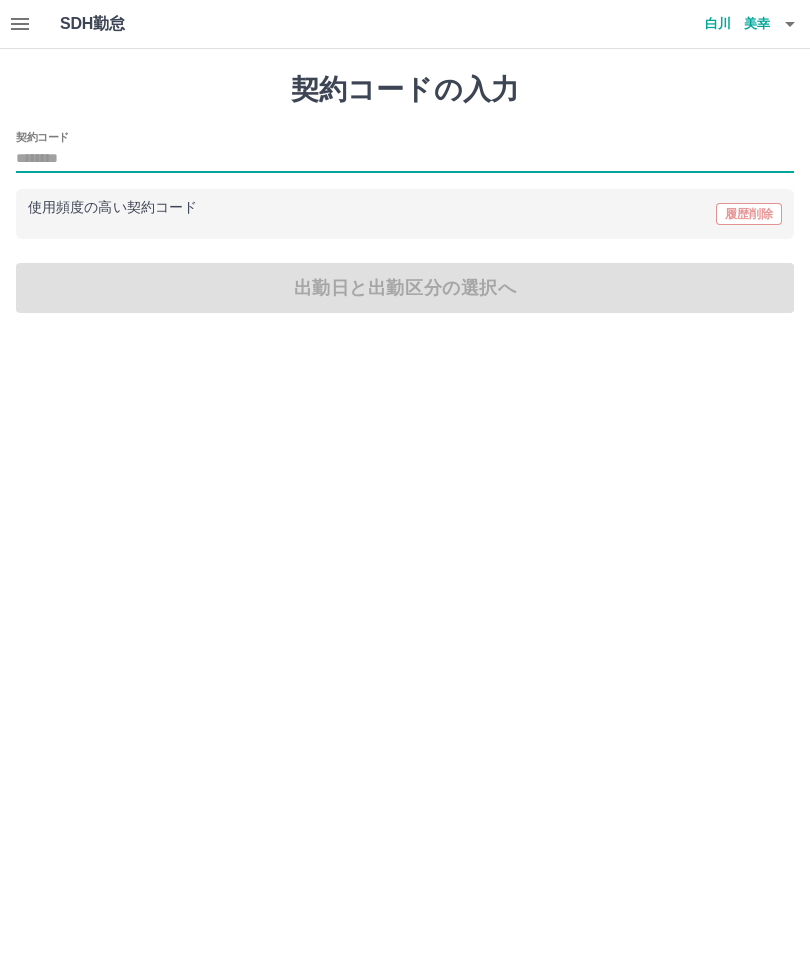 click on "契約コード" at bounding box center [405, 152] 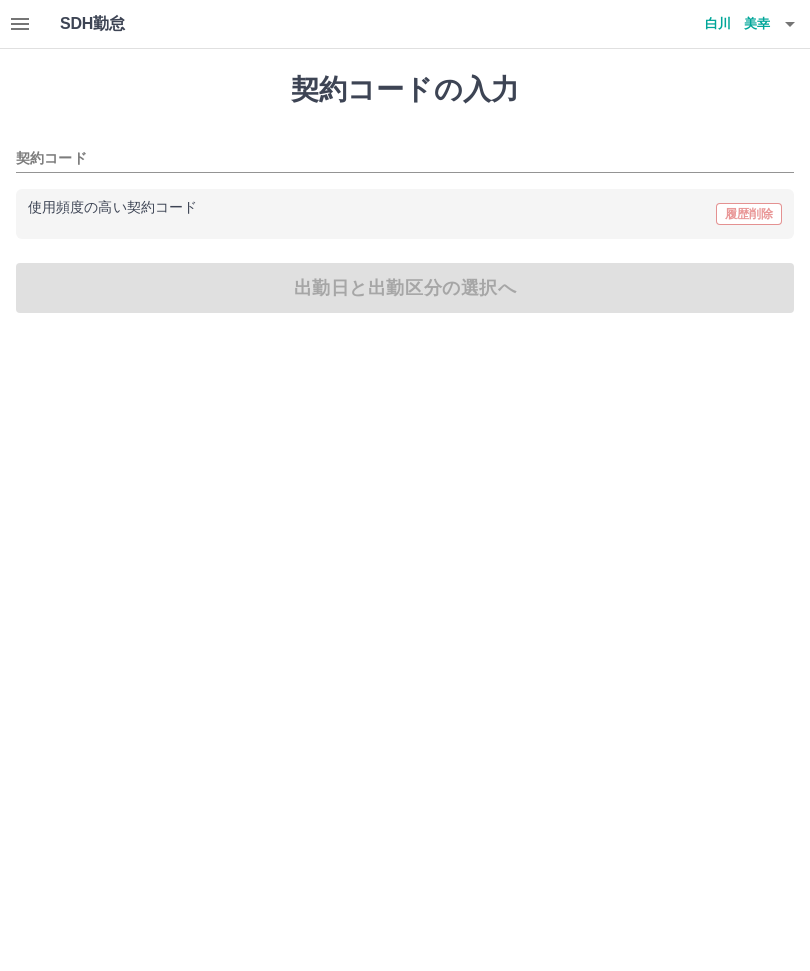 click on "使用頻度の高い契約コード 履歴削除" at bounding box center (405, 214) 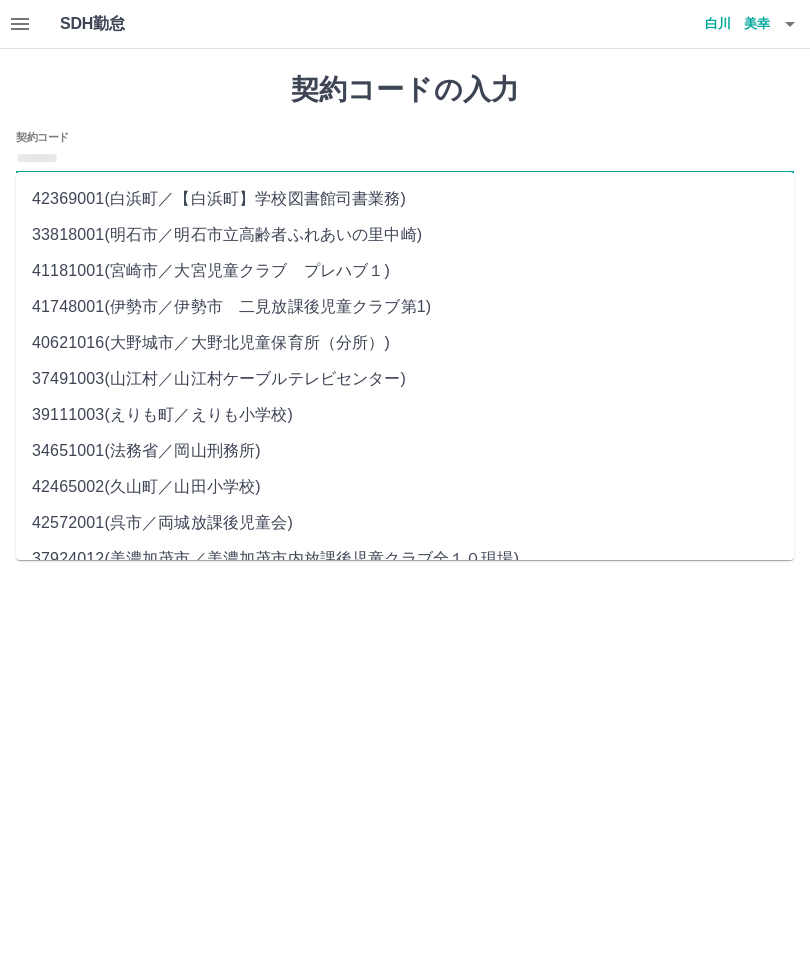 scroll, scrollTop: 3225, scrollLeft: 0, axis: vertical 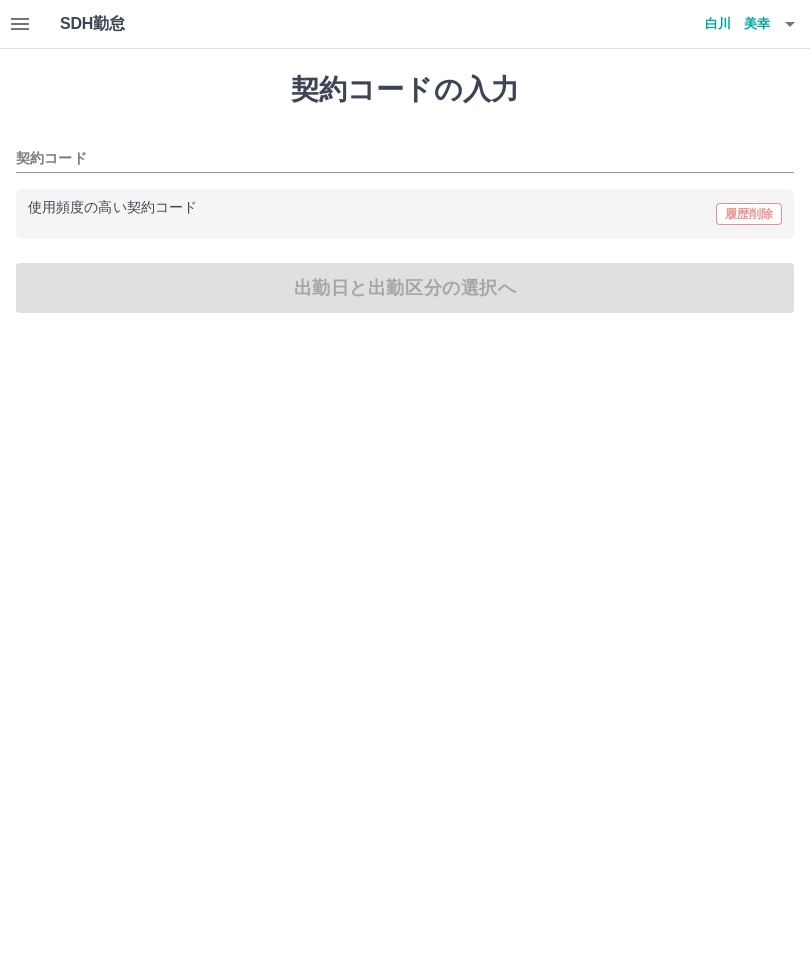 click on "SDH勤怠 [LAST] [FIRST] 契約コードの入力 契約コード 使用頻度の高い契約コード 履歴削除 出勤日と出勤区分の選択へ SDH勤怠" at bounding box center [405, 168] 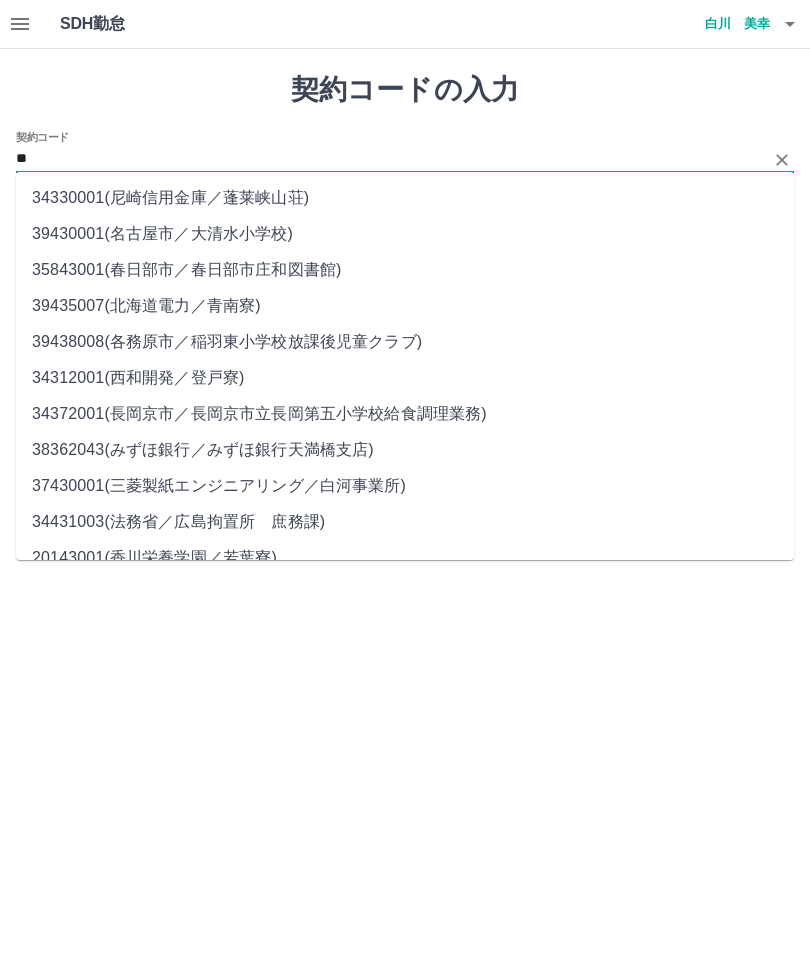 scroll, scrollTop: 0, scrollLeft: 0, axis: both 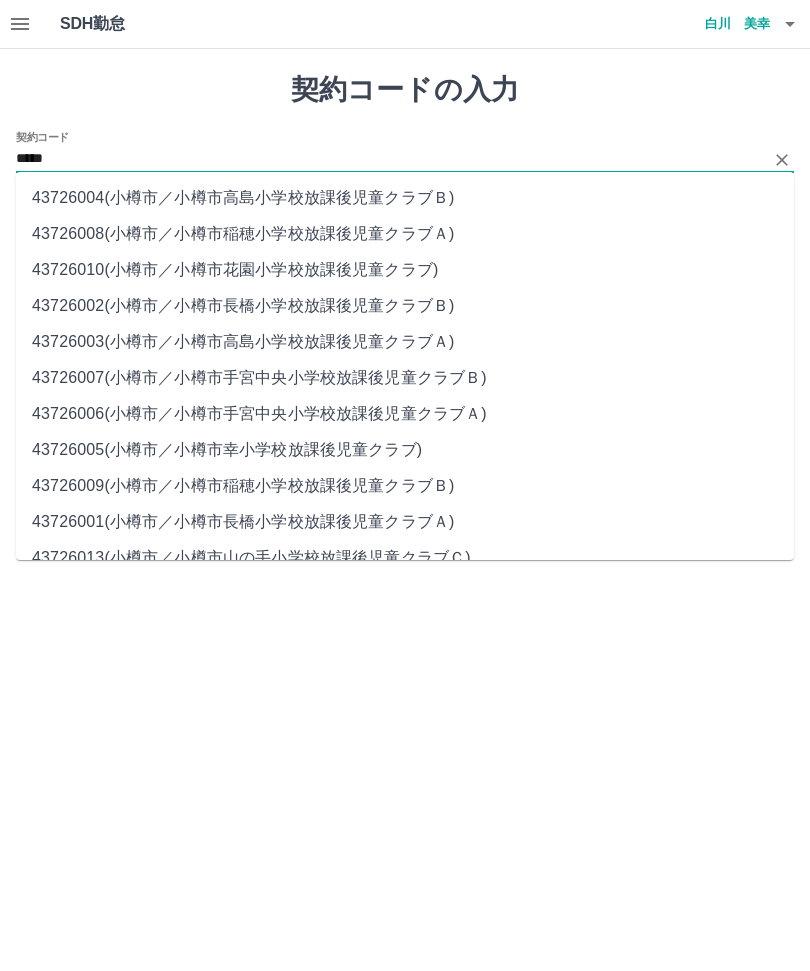 click on "43726004  ( [CITY] ／ [CITY][SCHOOL]放課後児童クラブＢ )" at bounding box center (405, 450) 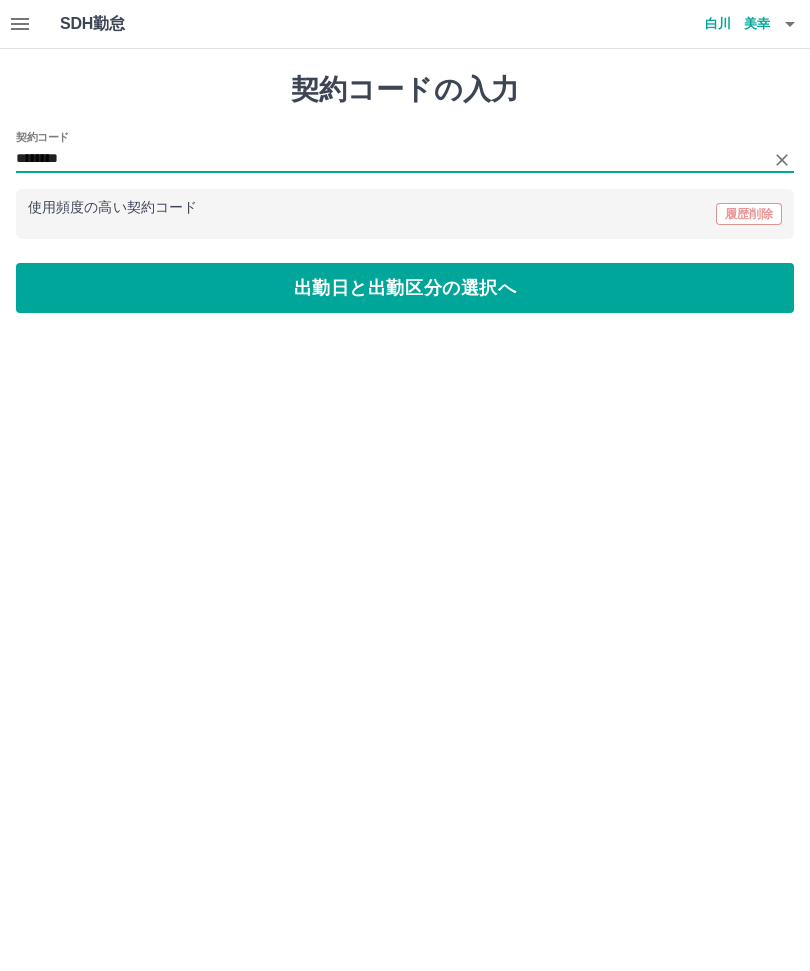 click on "出勤日と出勤区分の選択へ" at bounding box center [405, 288] 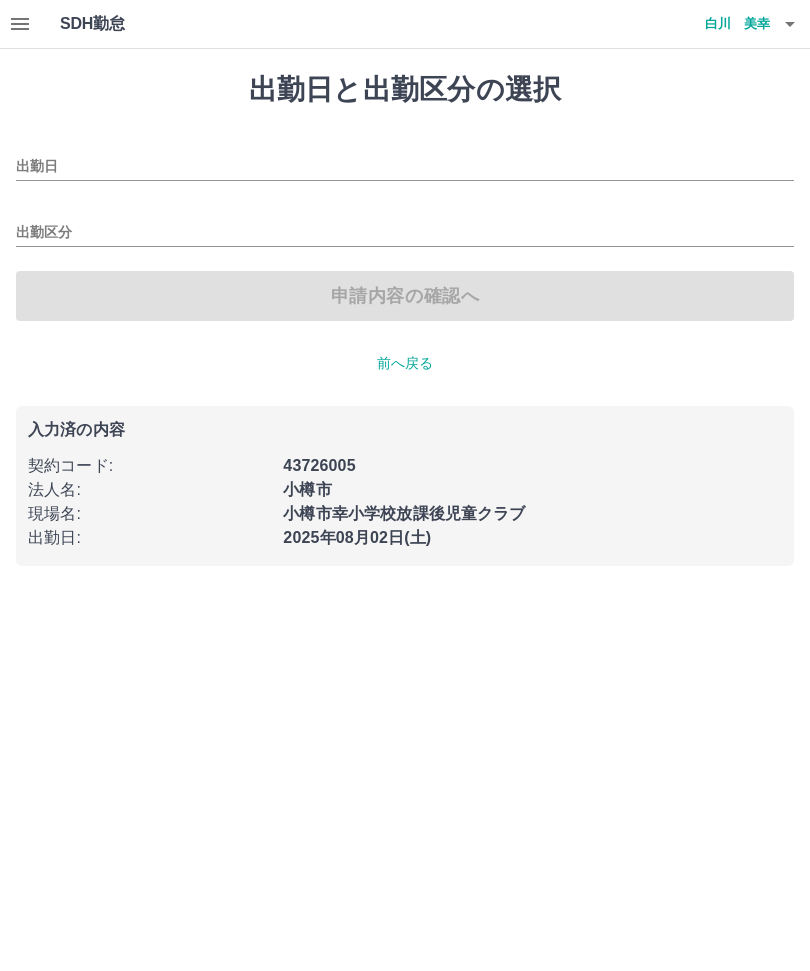 type on "**********" 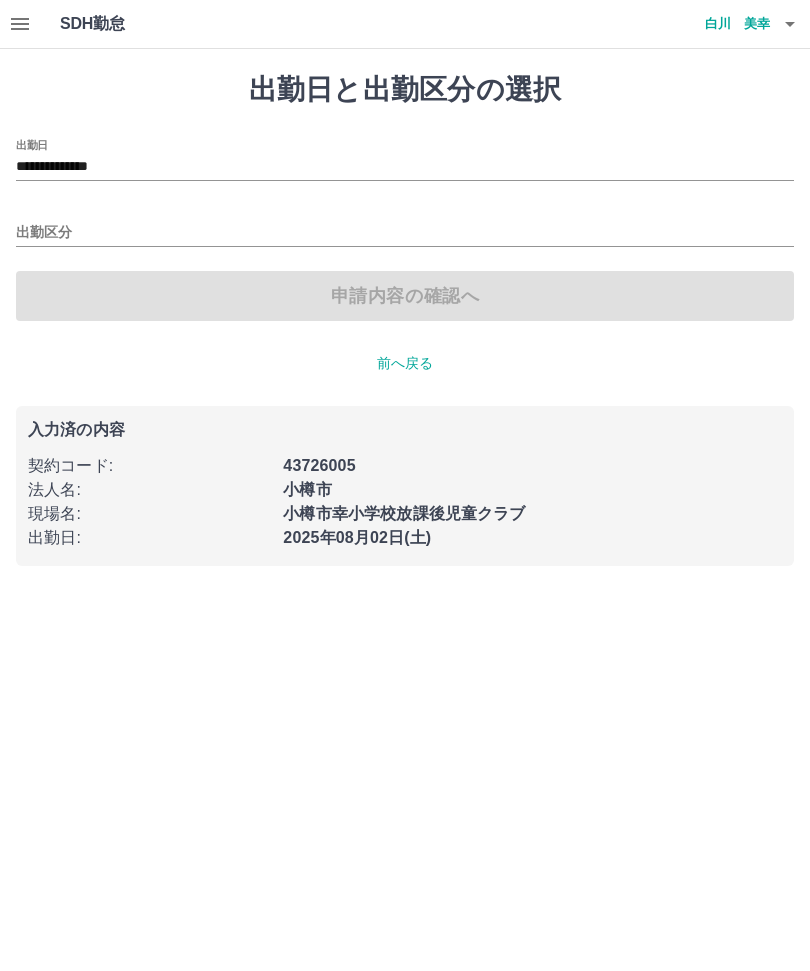 click on "出勤区分" at bounding box center (405, 233) 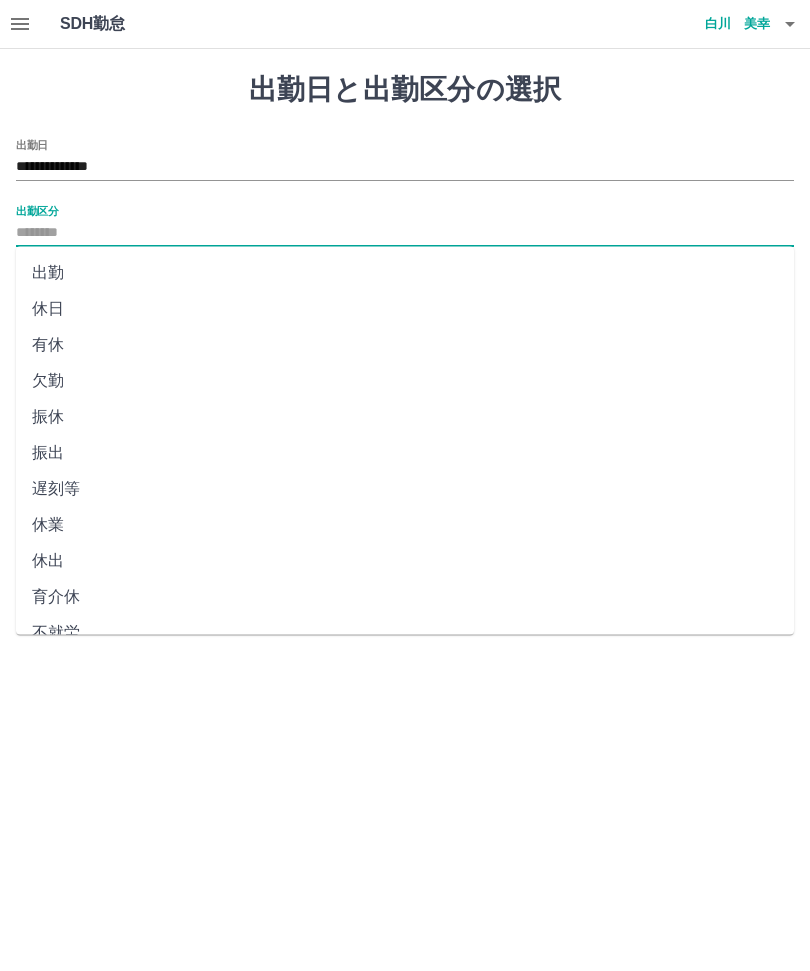 click on "出勤" at bounding box center (405, 273) 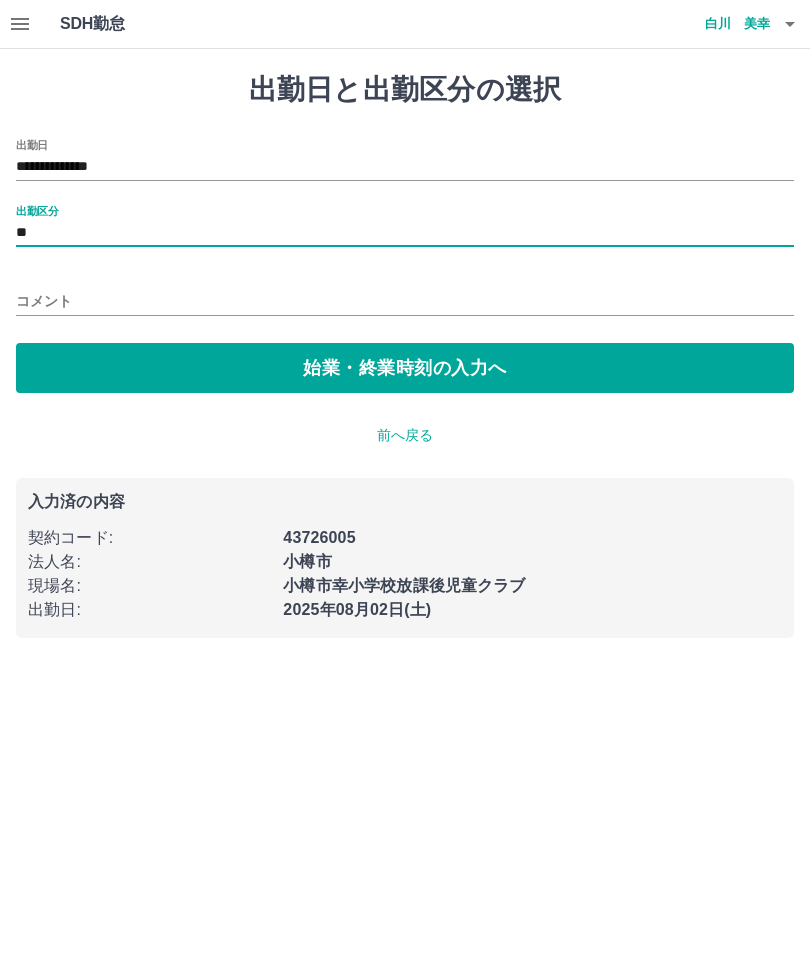 click on "始業・終業時刻の入力へ" at bounding box center (405, 368) 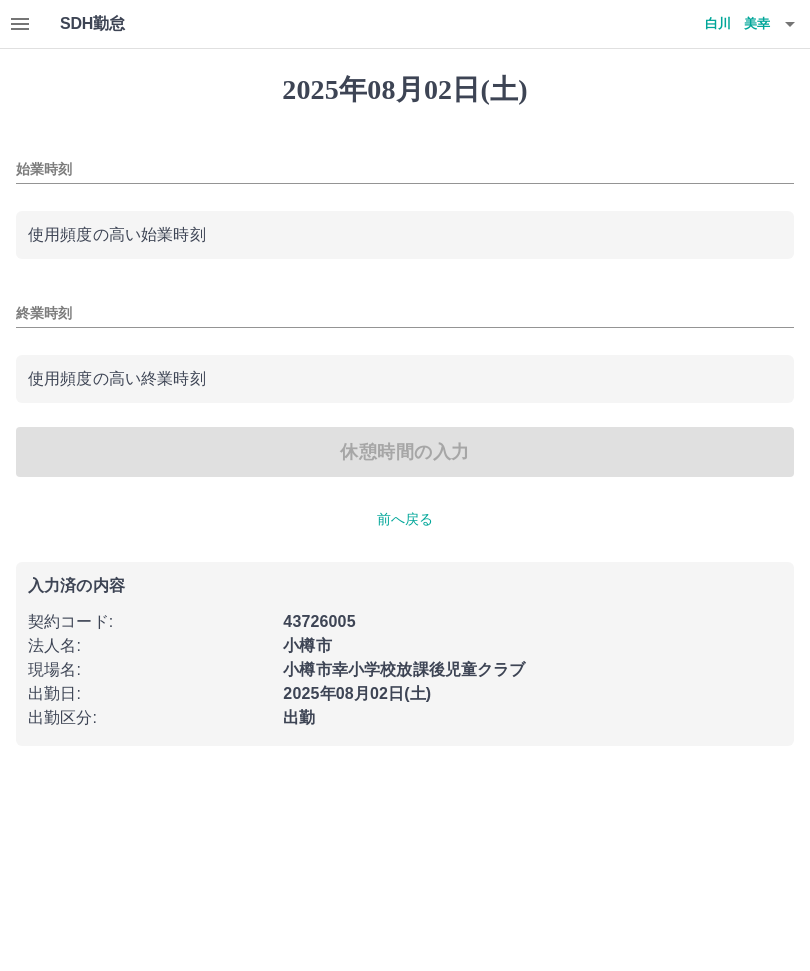 click on "始業時刻" at bounding box center (405, 169) 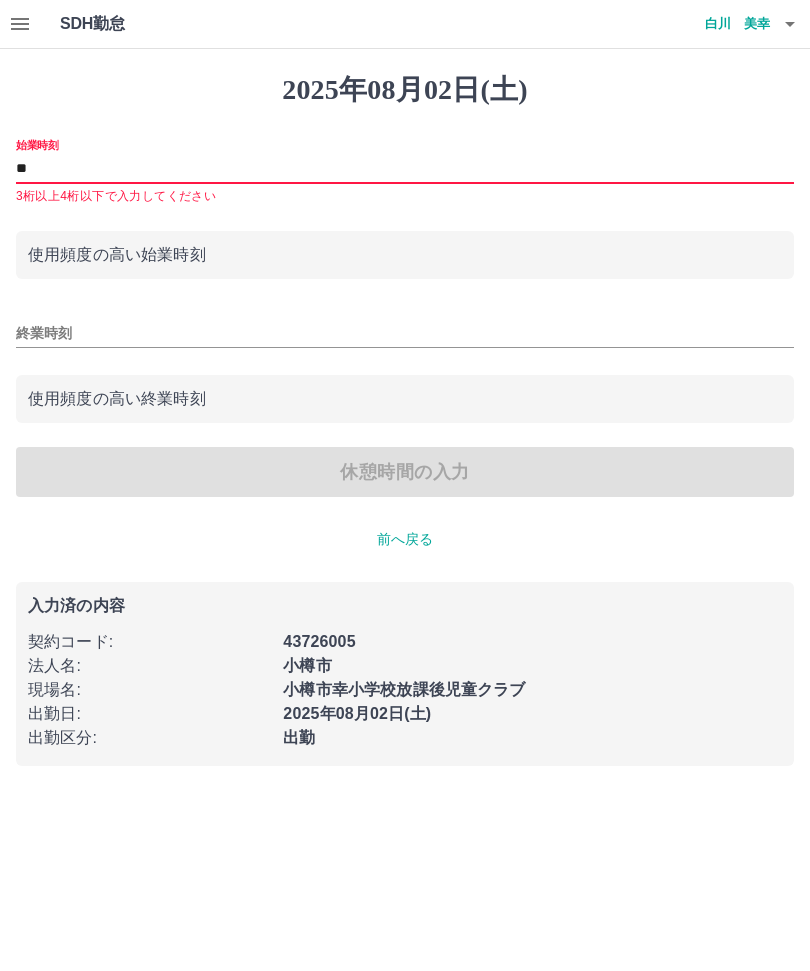 type on "*" 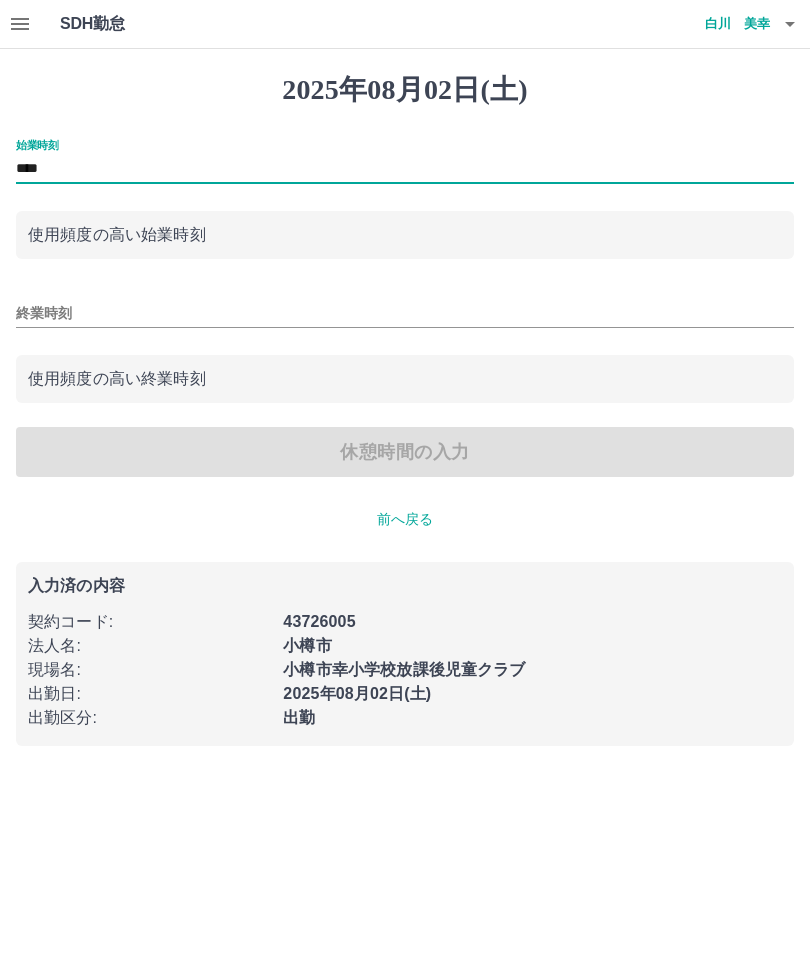 type on "****" 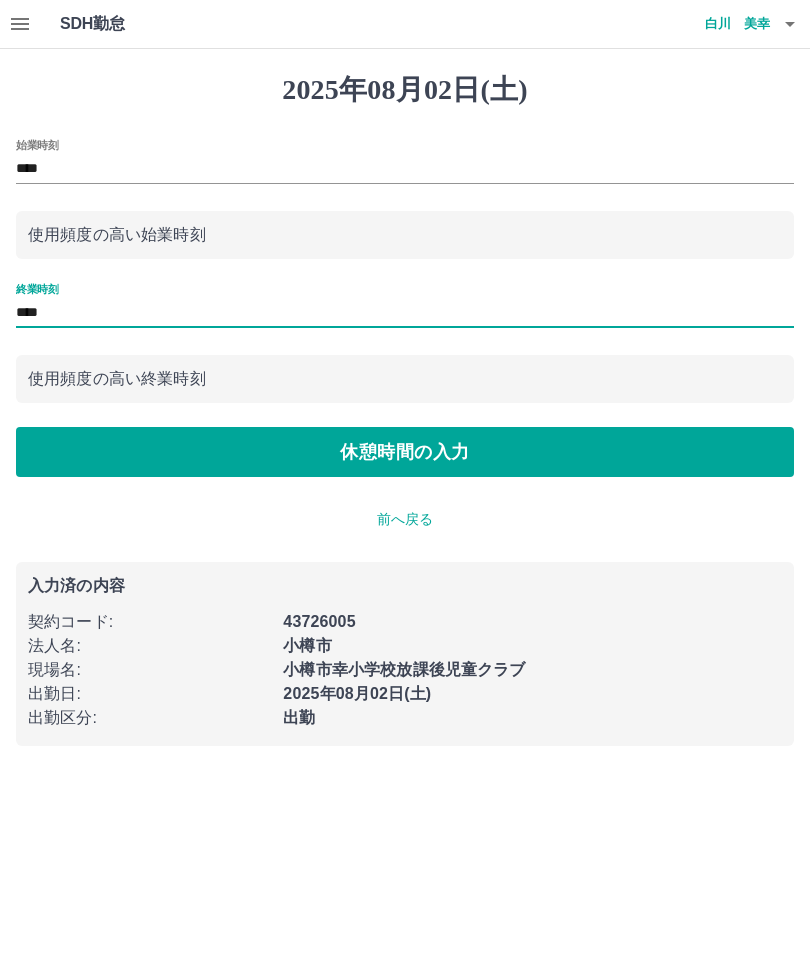 type on "****" 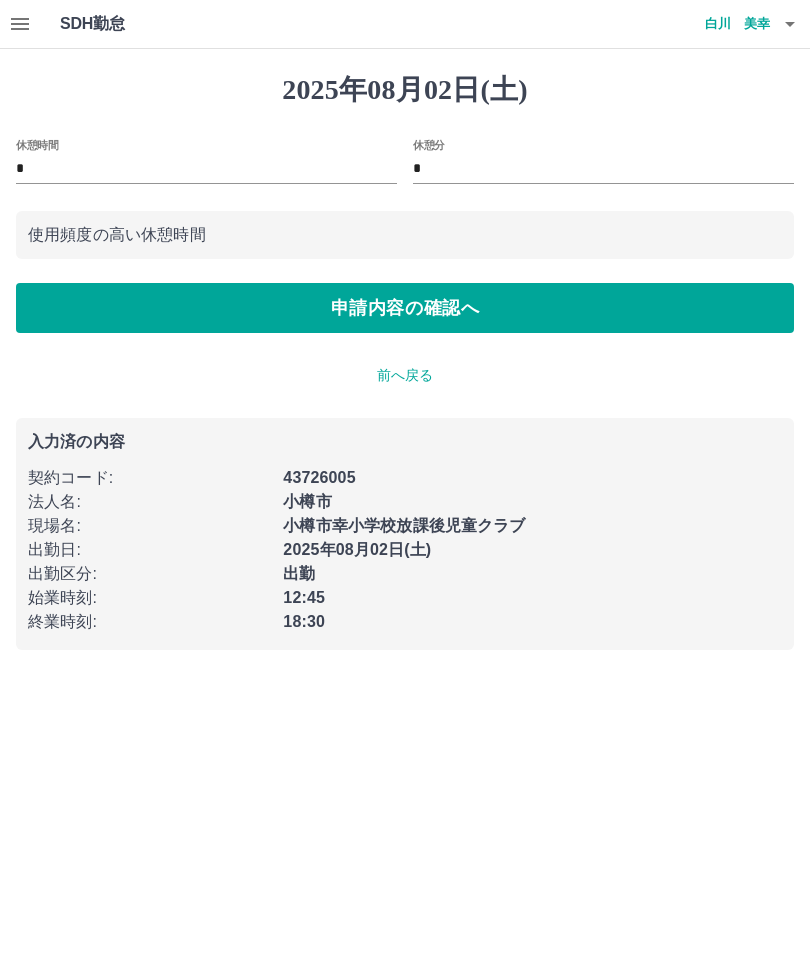 click on "*" at bounding box center [206, 169] 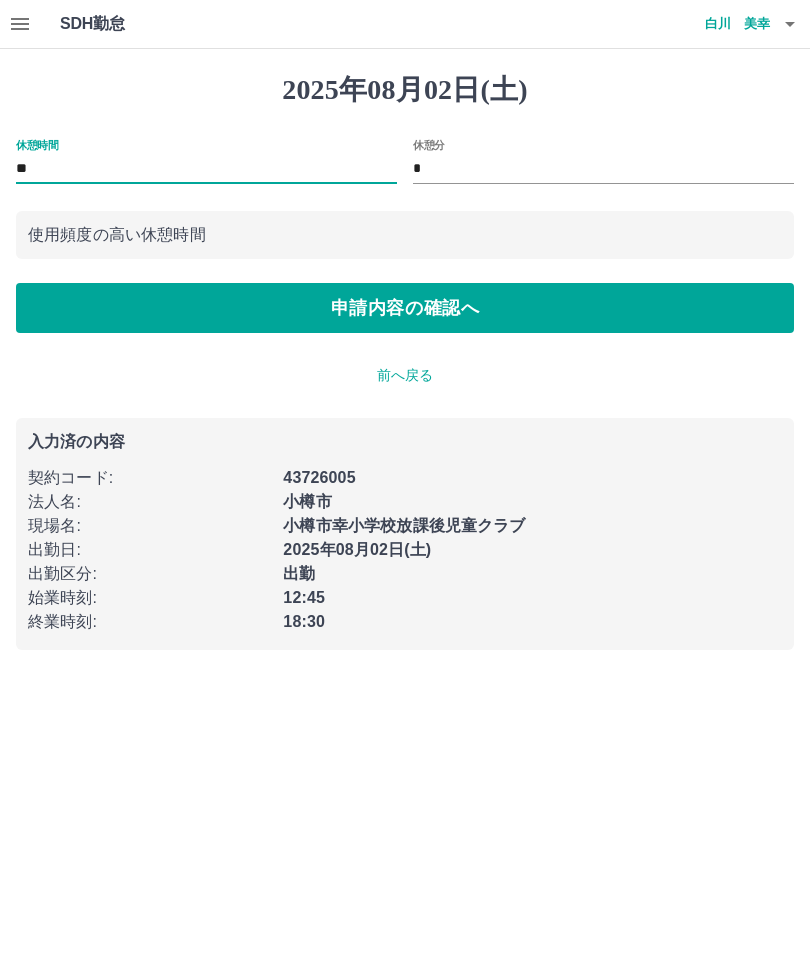 type on "*" 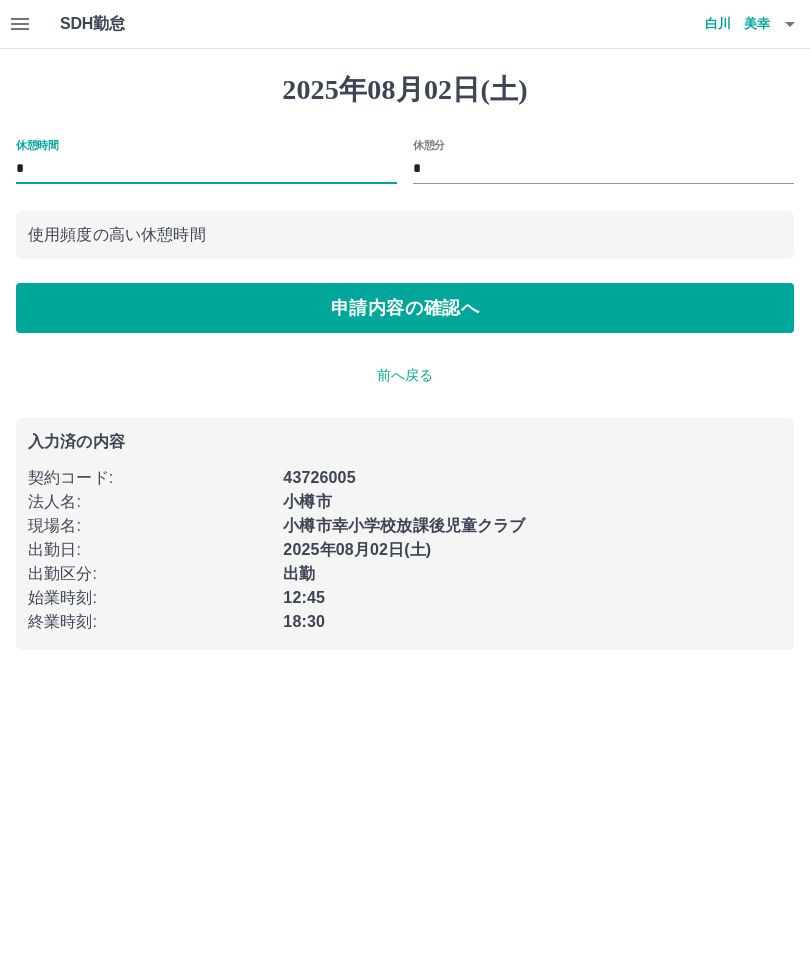click on "申請内容の確認へ" at bounding box center (405, 308) 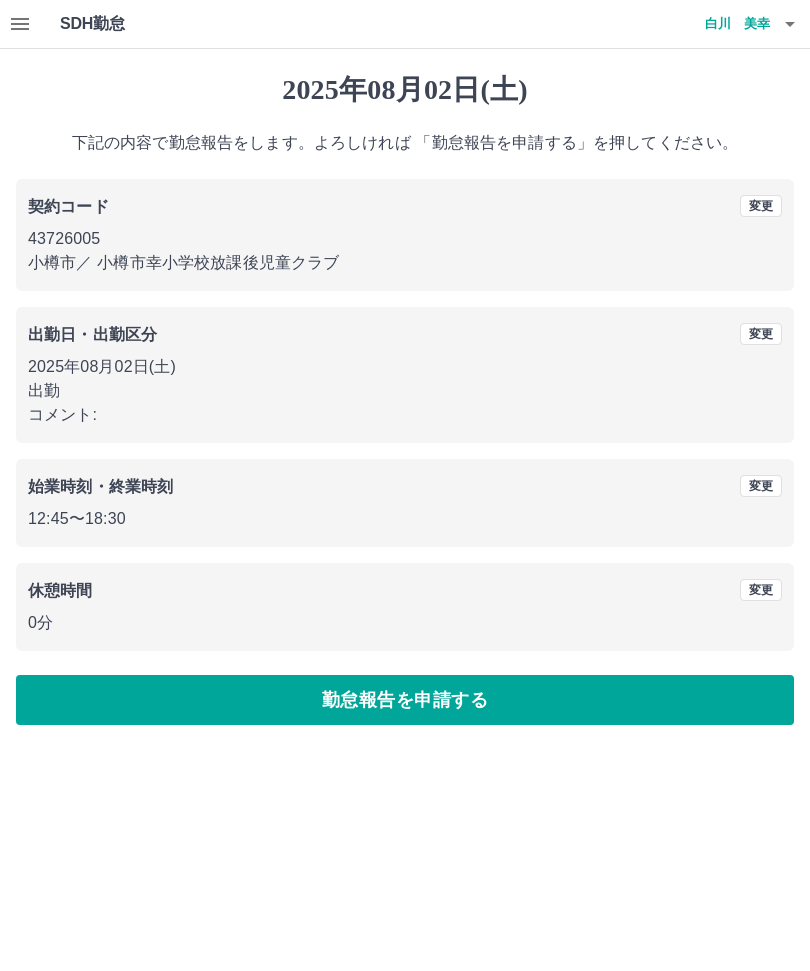 click on "勤怠報告を申請する" at bounding box center (405, 700) 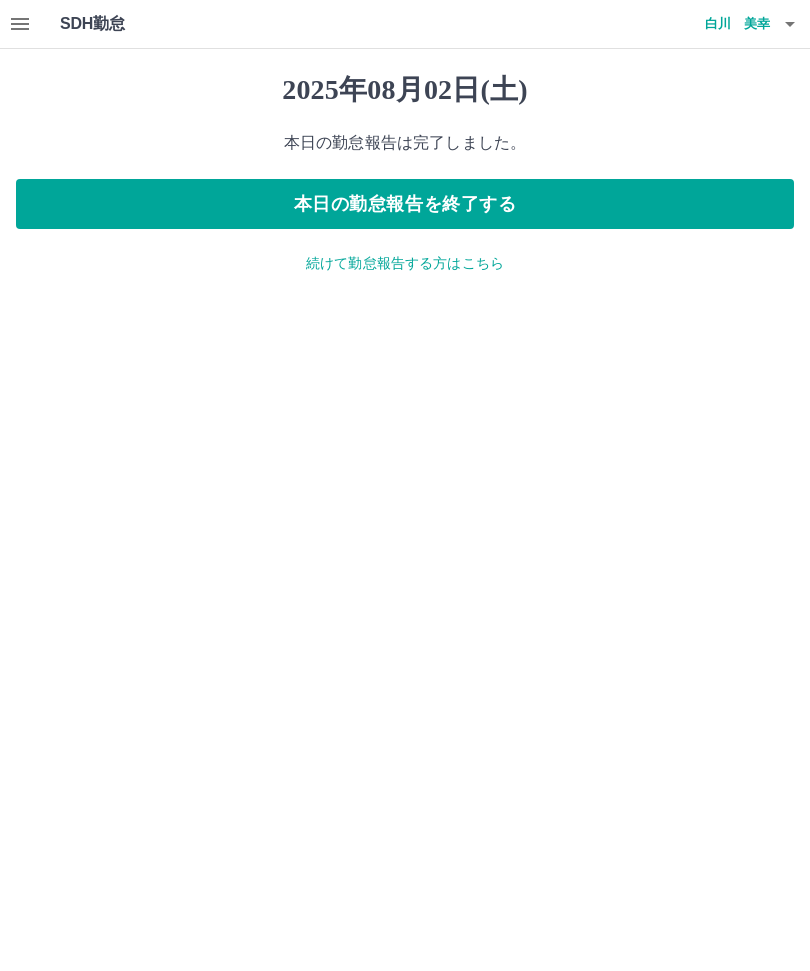 click on "本日の勤怠報告を終了する" at bounding box center (405, 204) 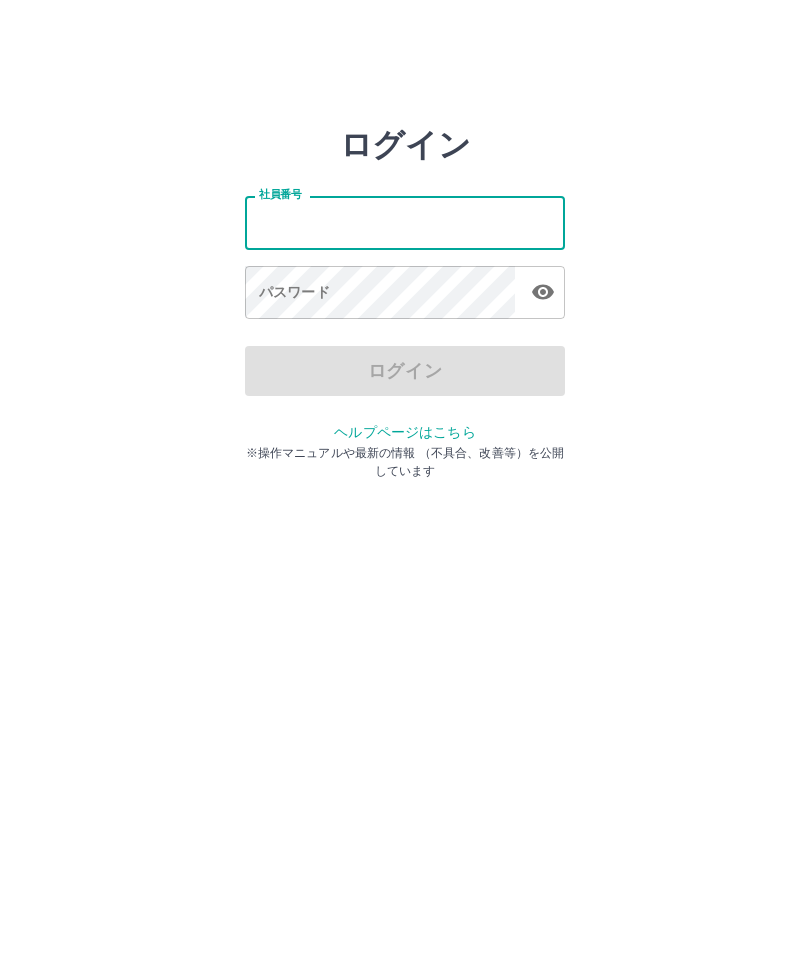 scroll, scrollTop: 0, scrollLeft: 0, axis: both 